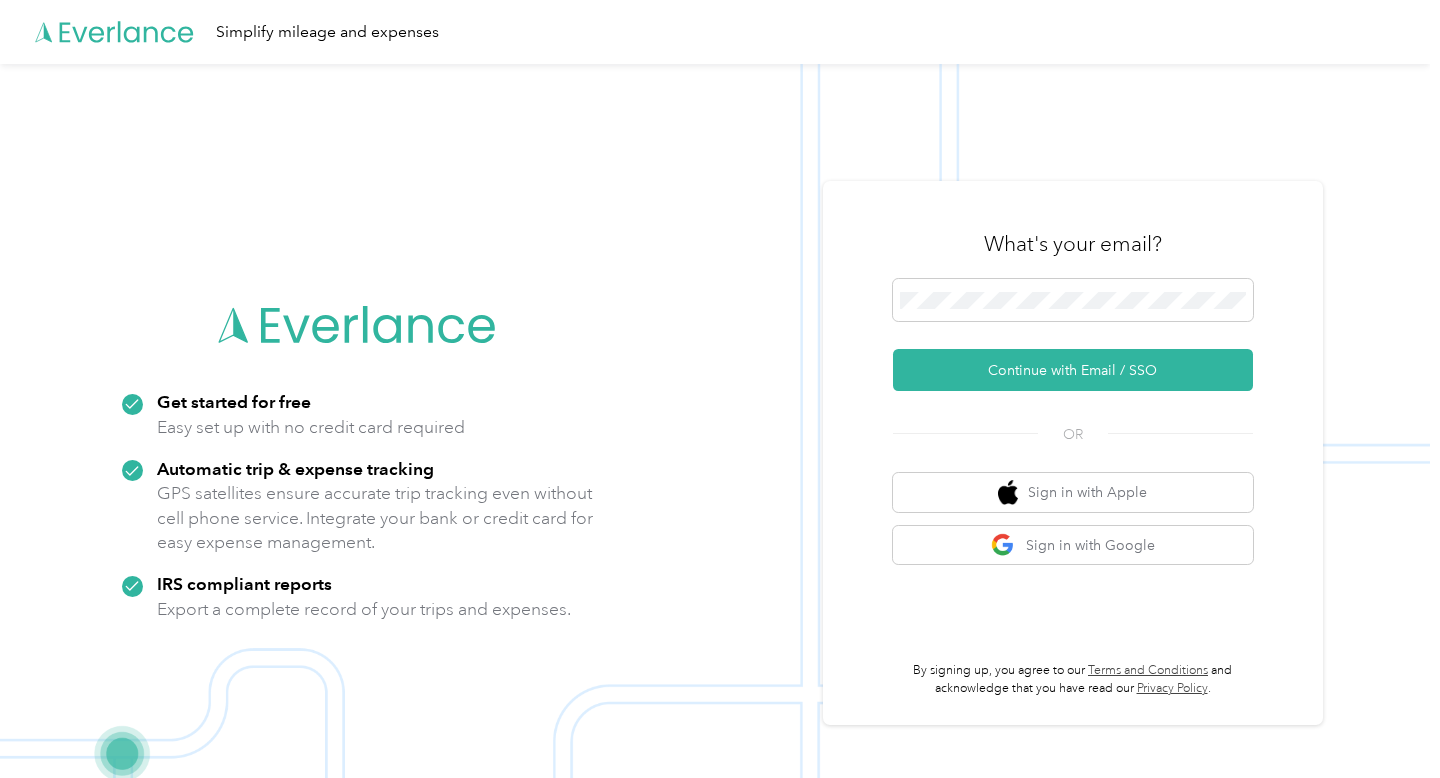 scroll, scrollTop: 0, scrollLeft: 0, axis: both 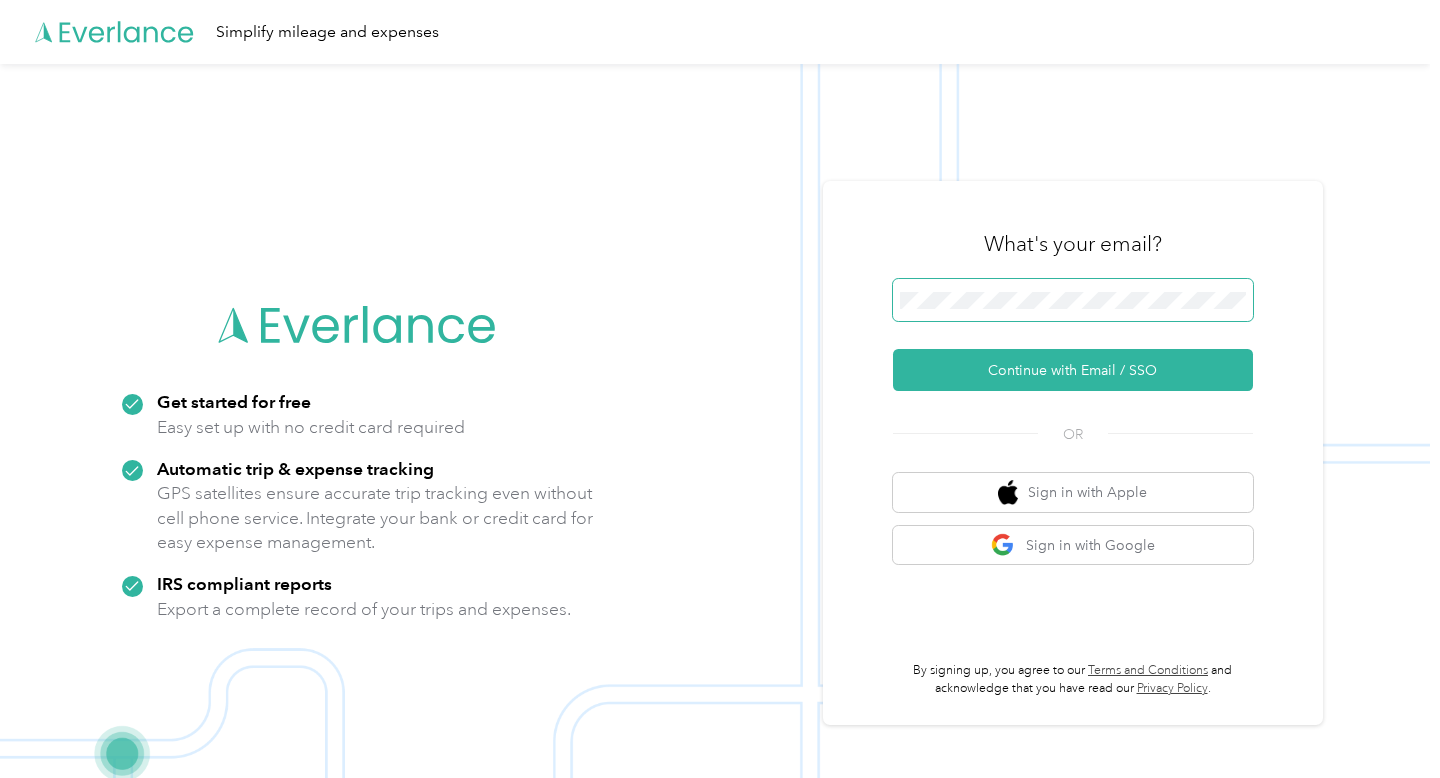 click on "Continue with Email / SSO" at bounding box center [1073, 370] 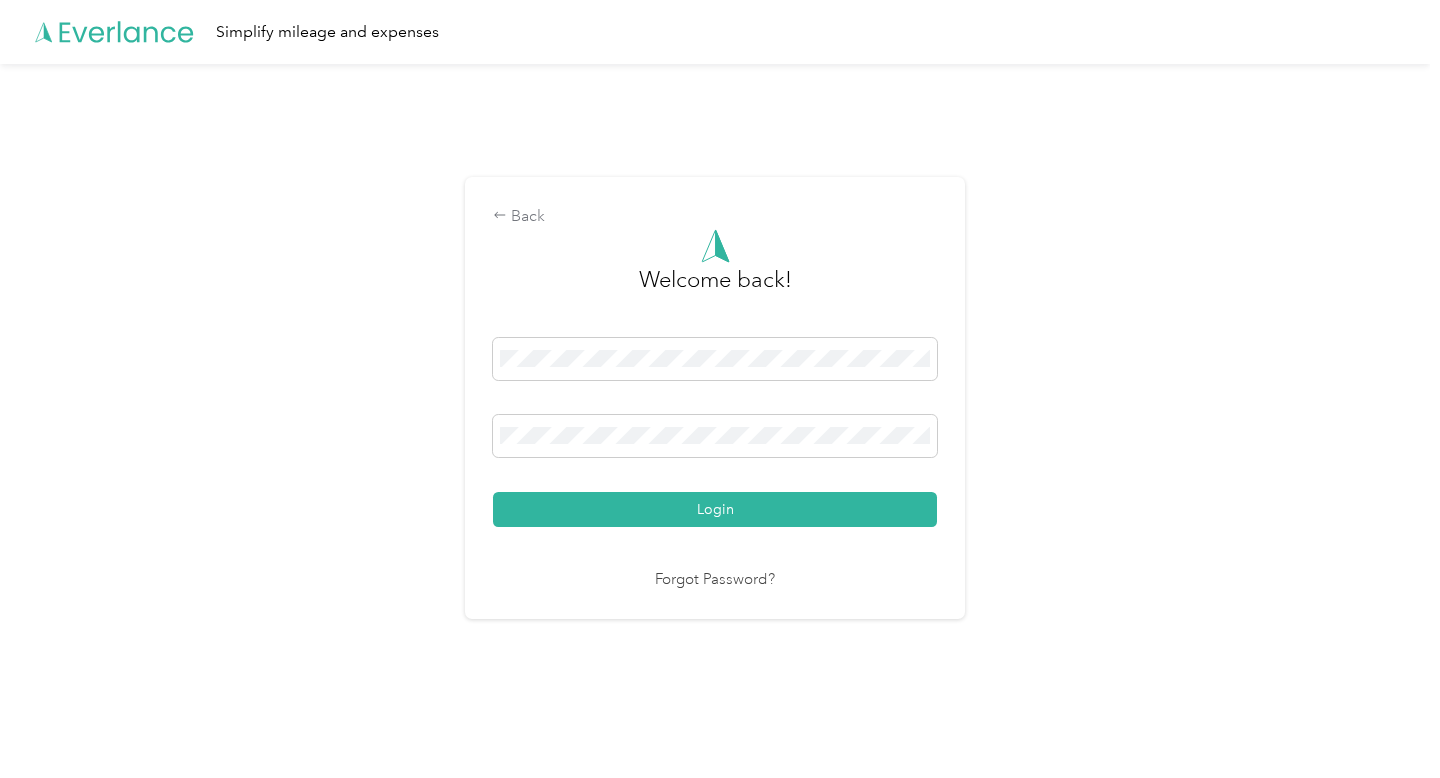click on "Login" at bounding box center [715, 509] 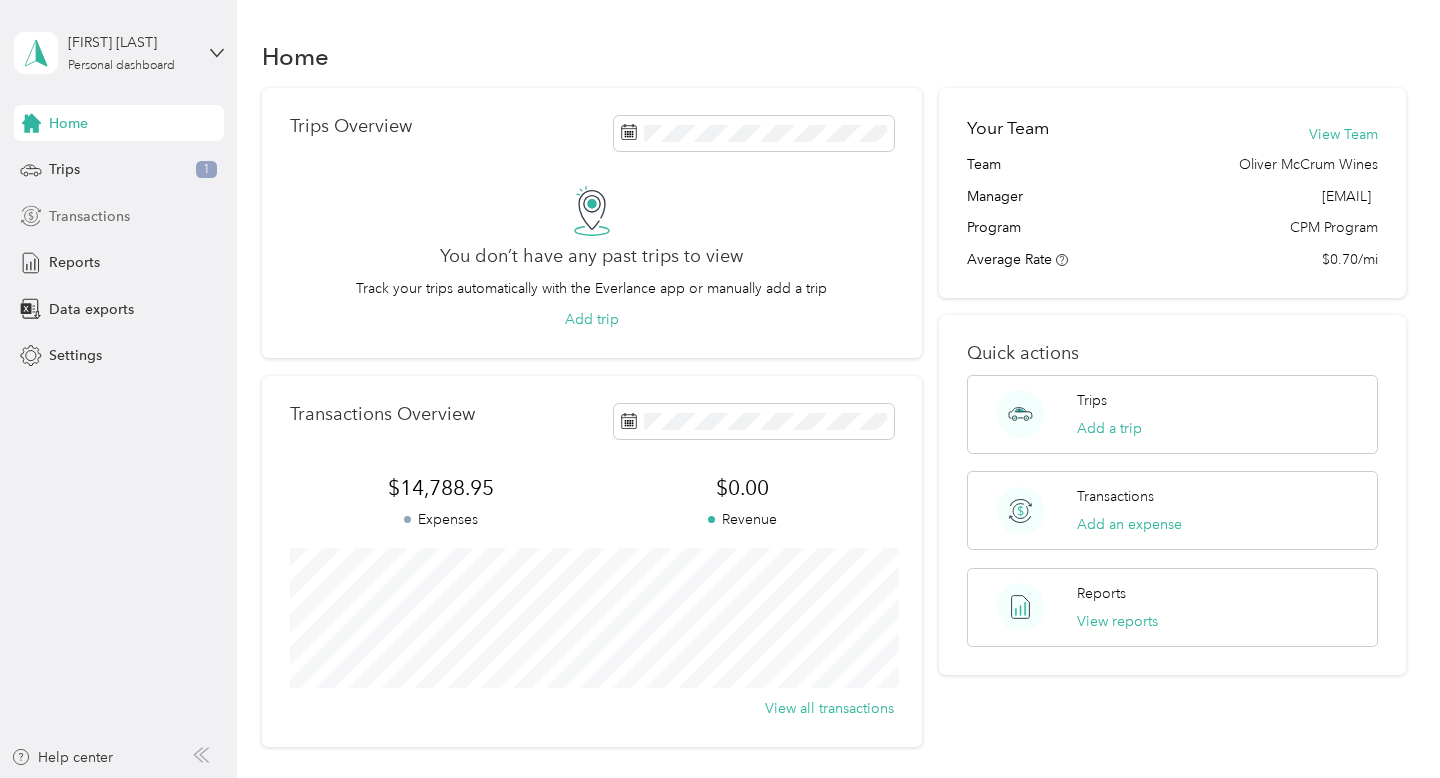 click on "Transactions" at bounding box center [89, 216] 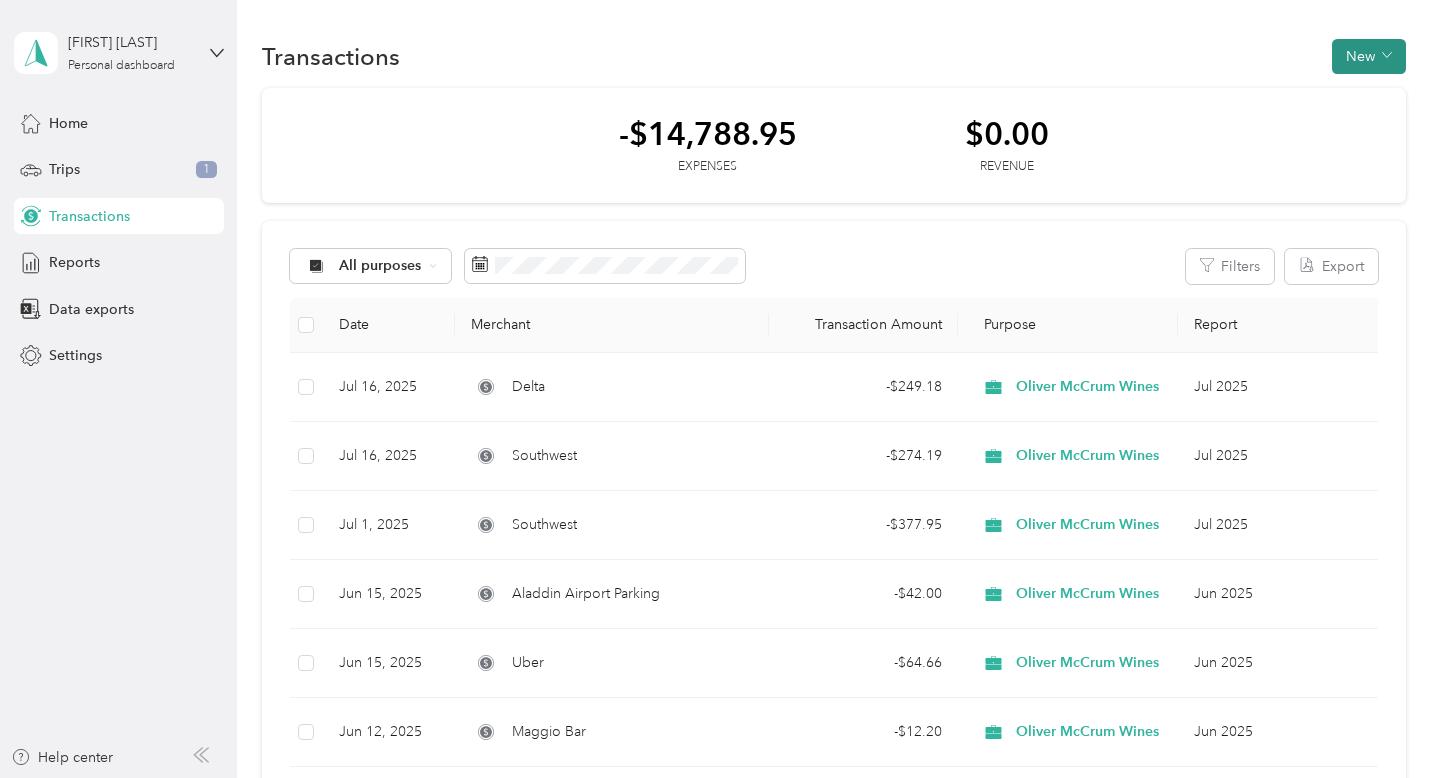 click on "New" at bounding box center [1369, 56] 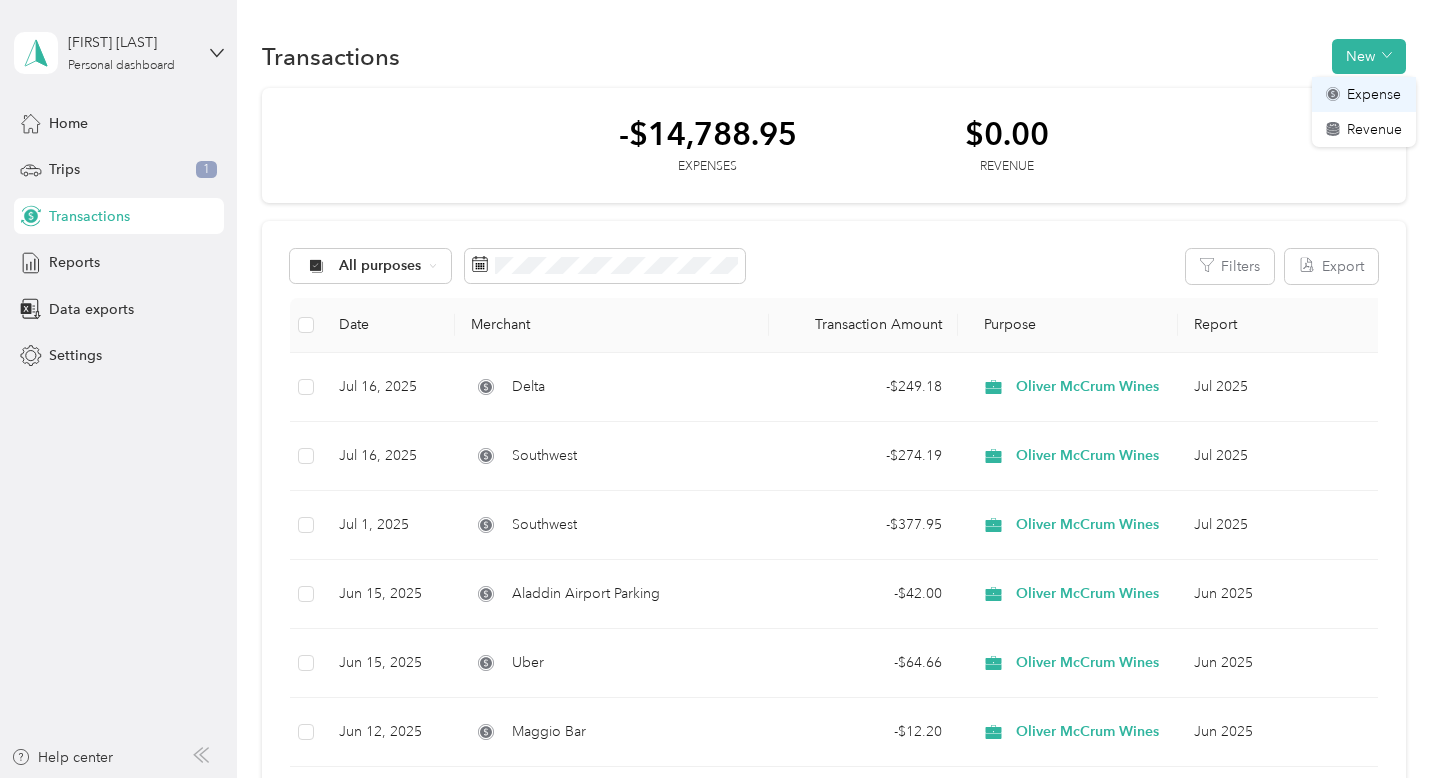 click on "Expense" at bounding box center (1374, 94) 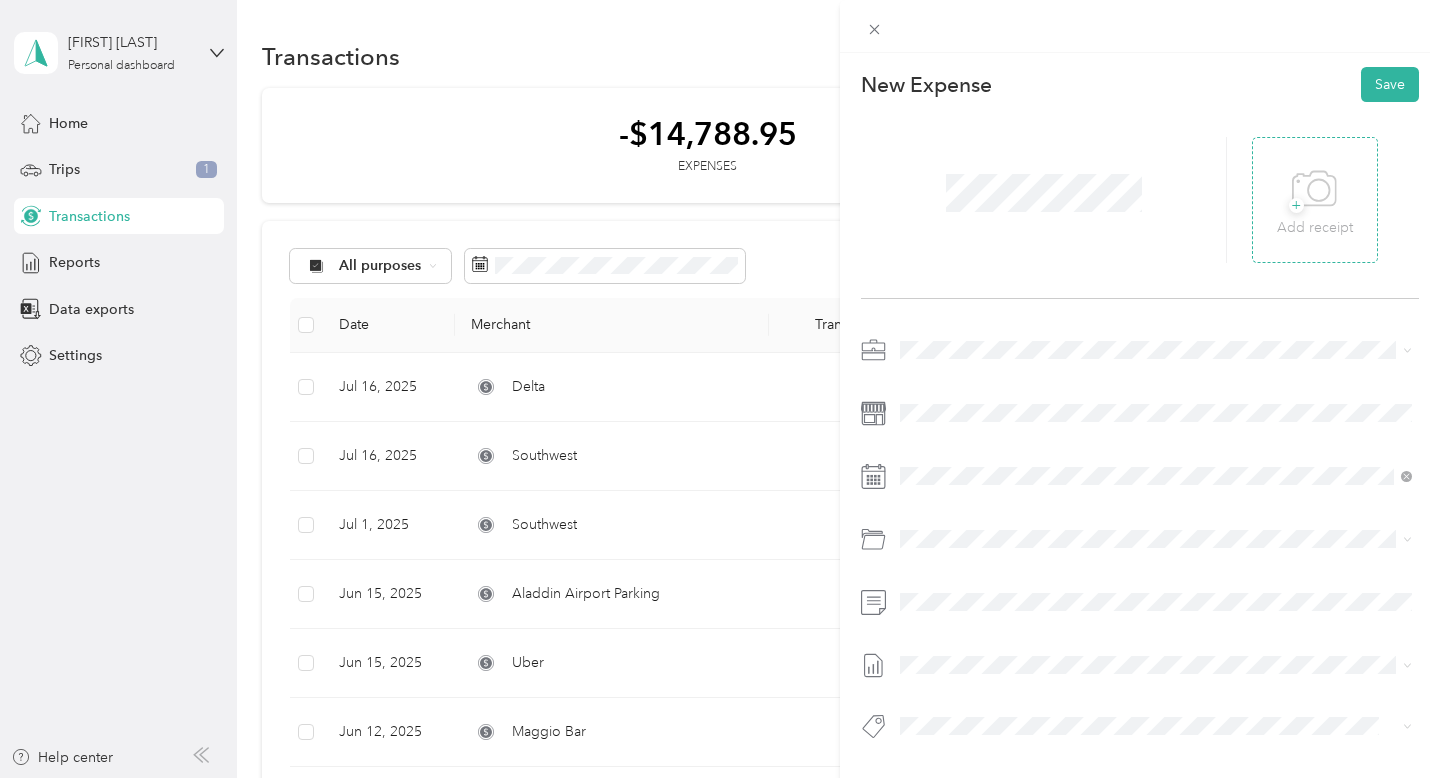 click on "+ Add receipt" at bounding box center [1315, 200] 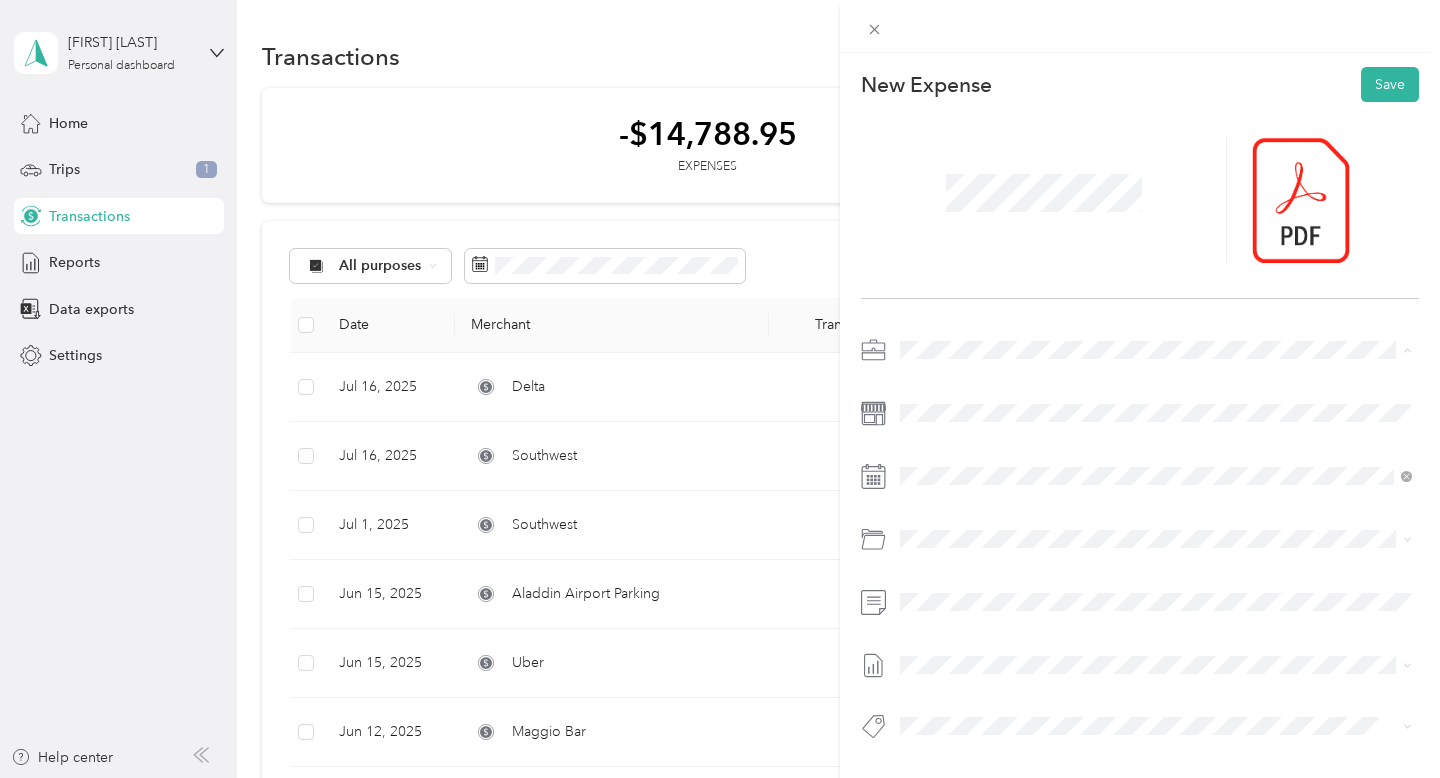 click on "Oliver McCrum Wines" at bounding box center (976, 455) 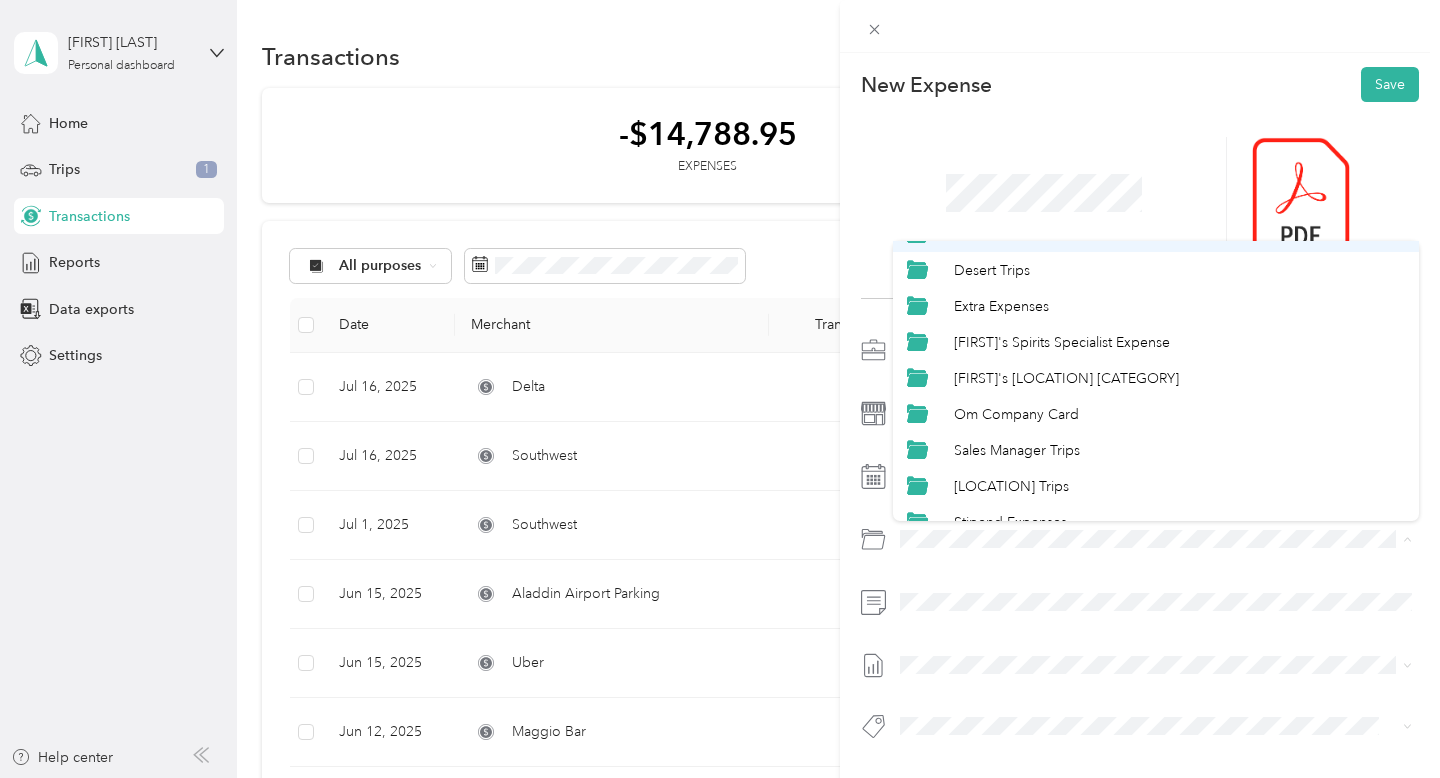 scroll, scrollTop: 182, scrollLeft: 0, axis: vertical 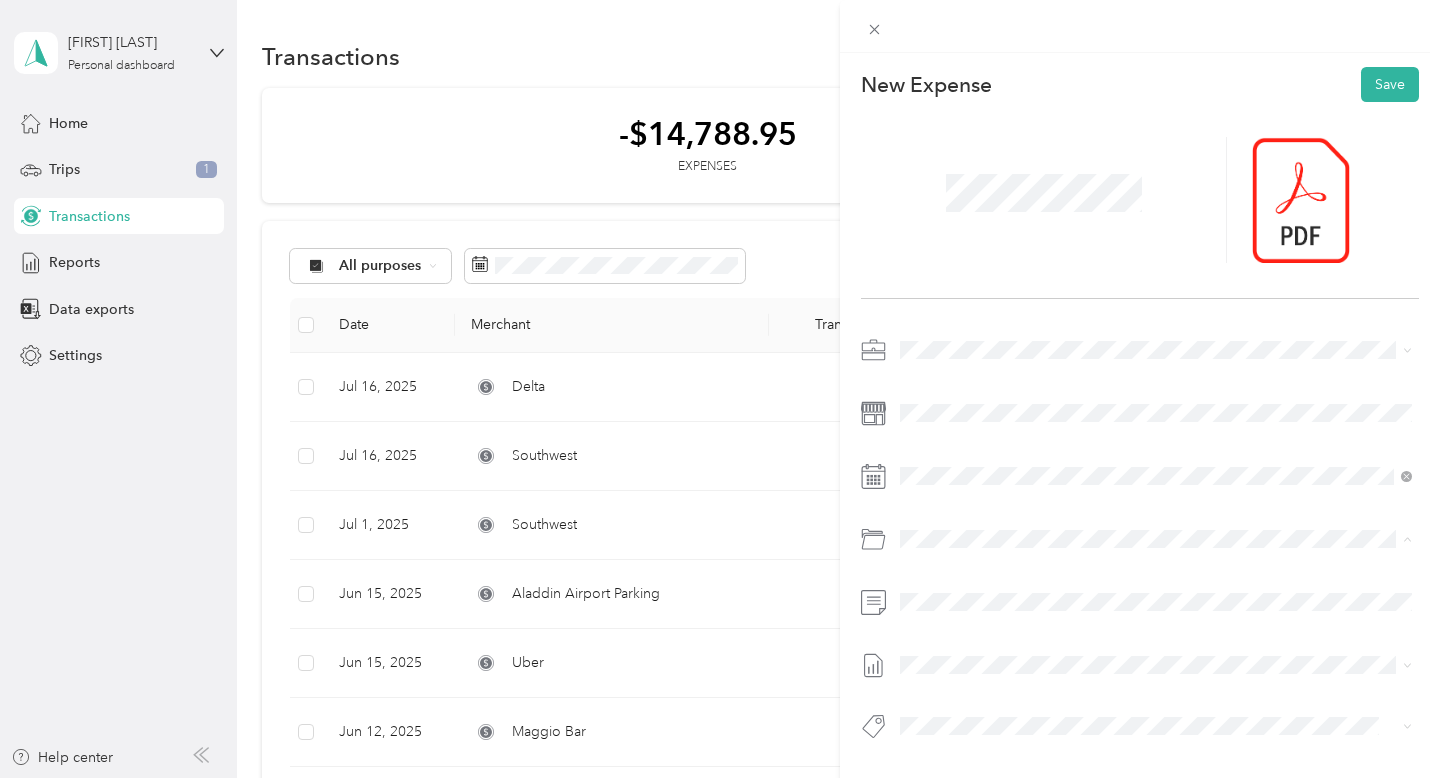 click on "Om Company Card" at bounding box center [1180, 407] 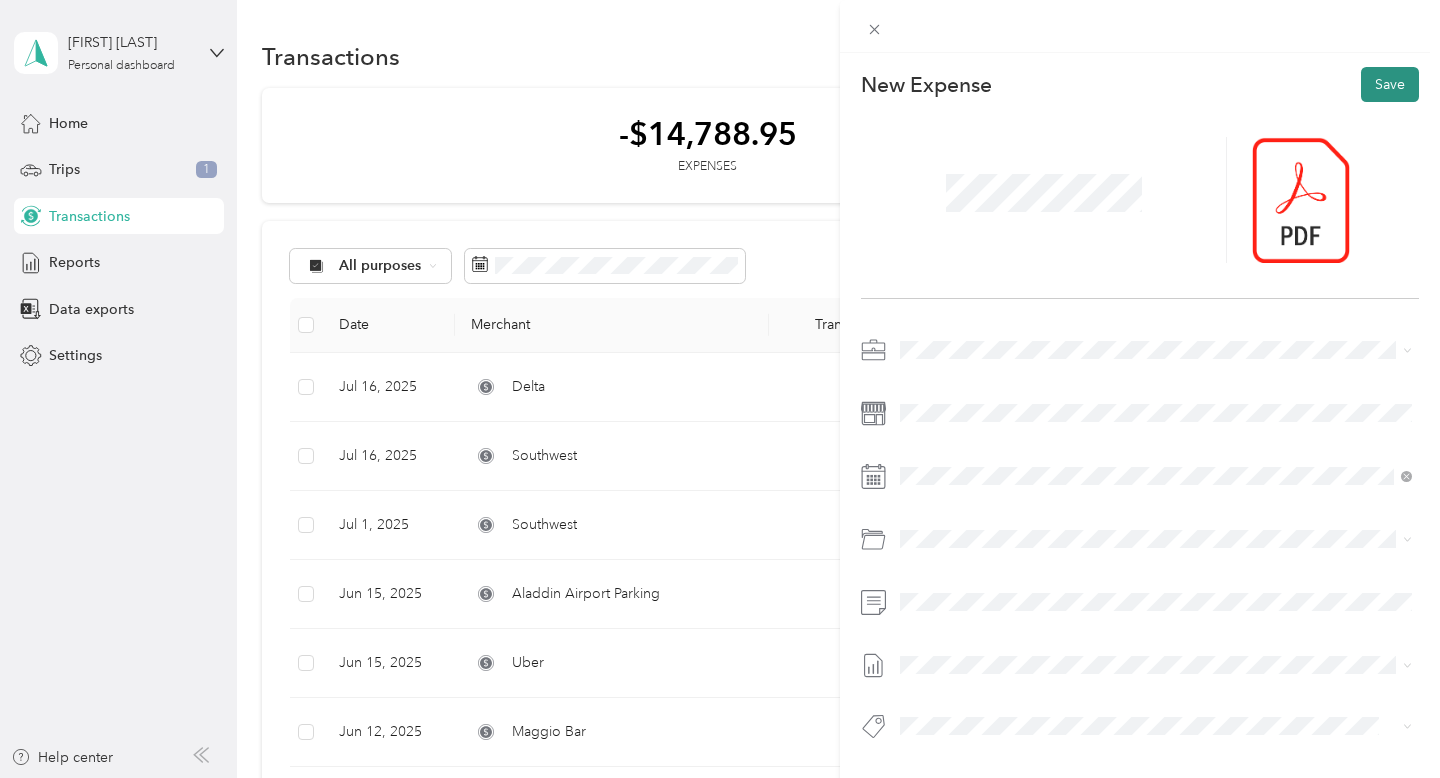 click on "Save" at bounding box center [1390, 84] 